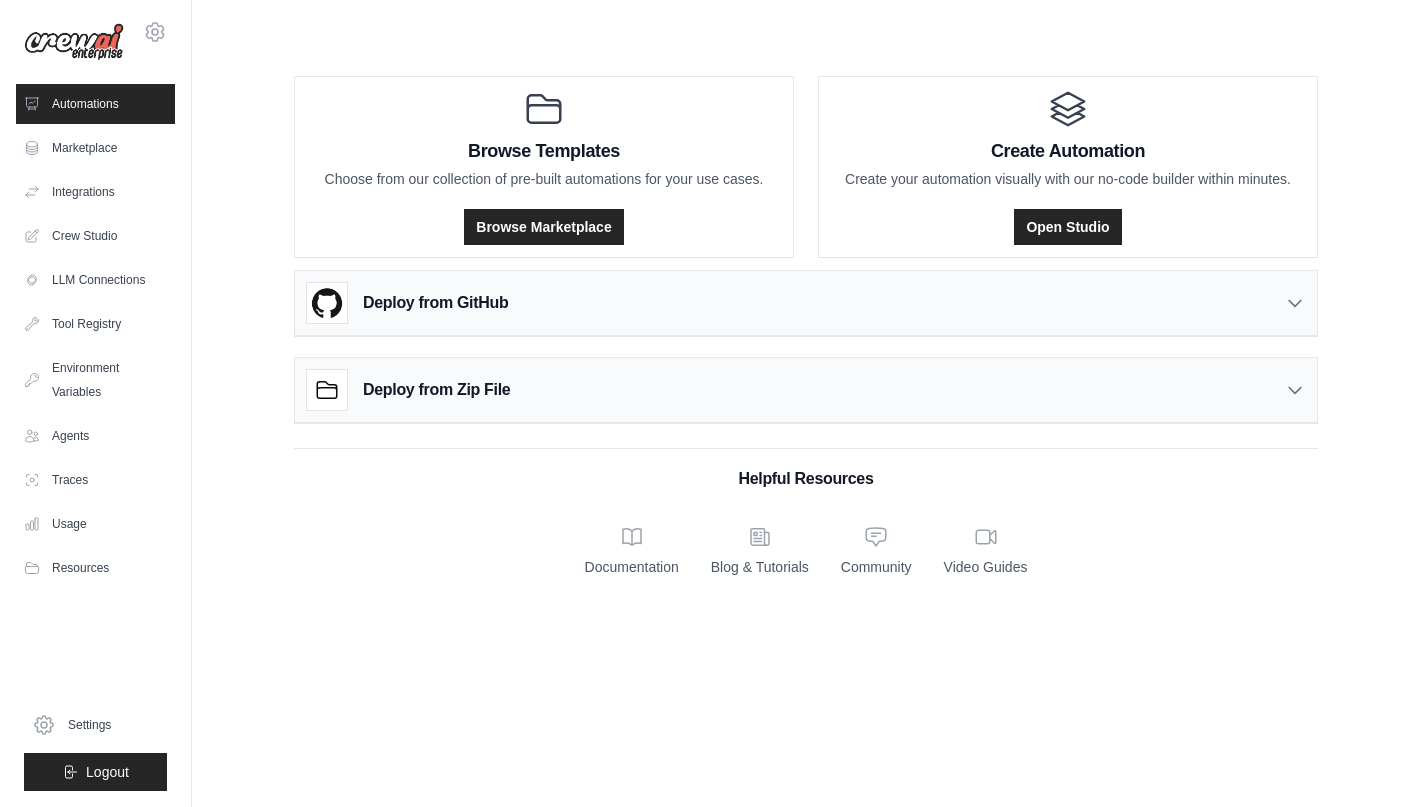 scroll, scrollTop: 0, scrollLeft: 0, axis: both 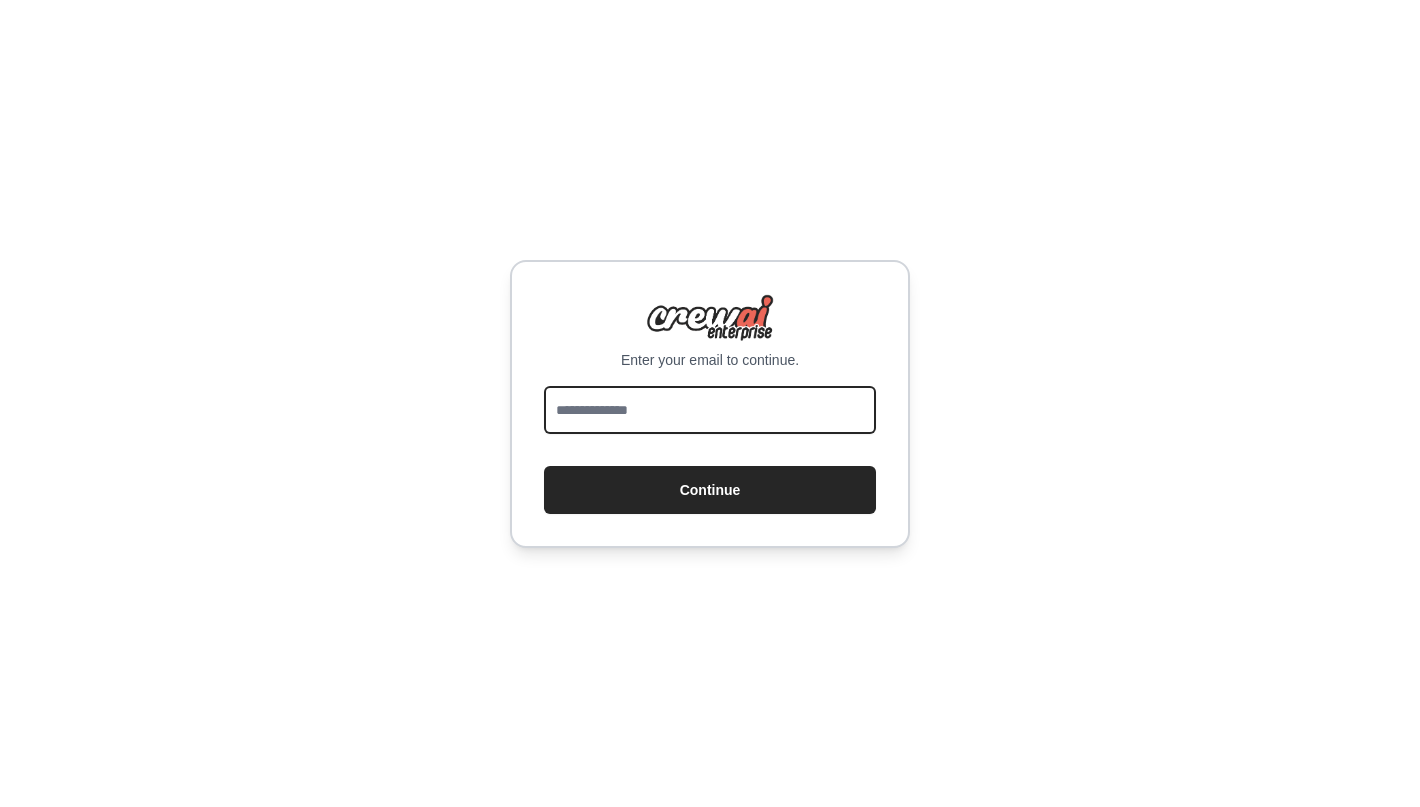 click at bounding box center [710, 410] 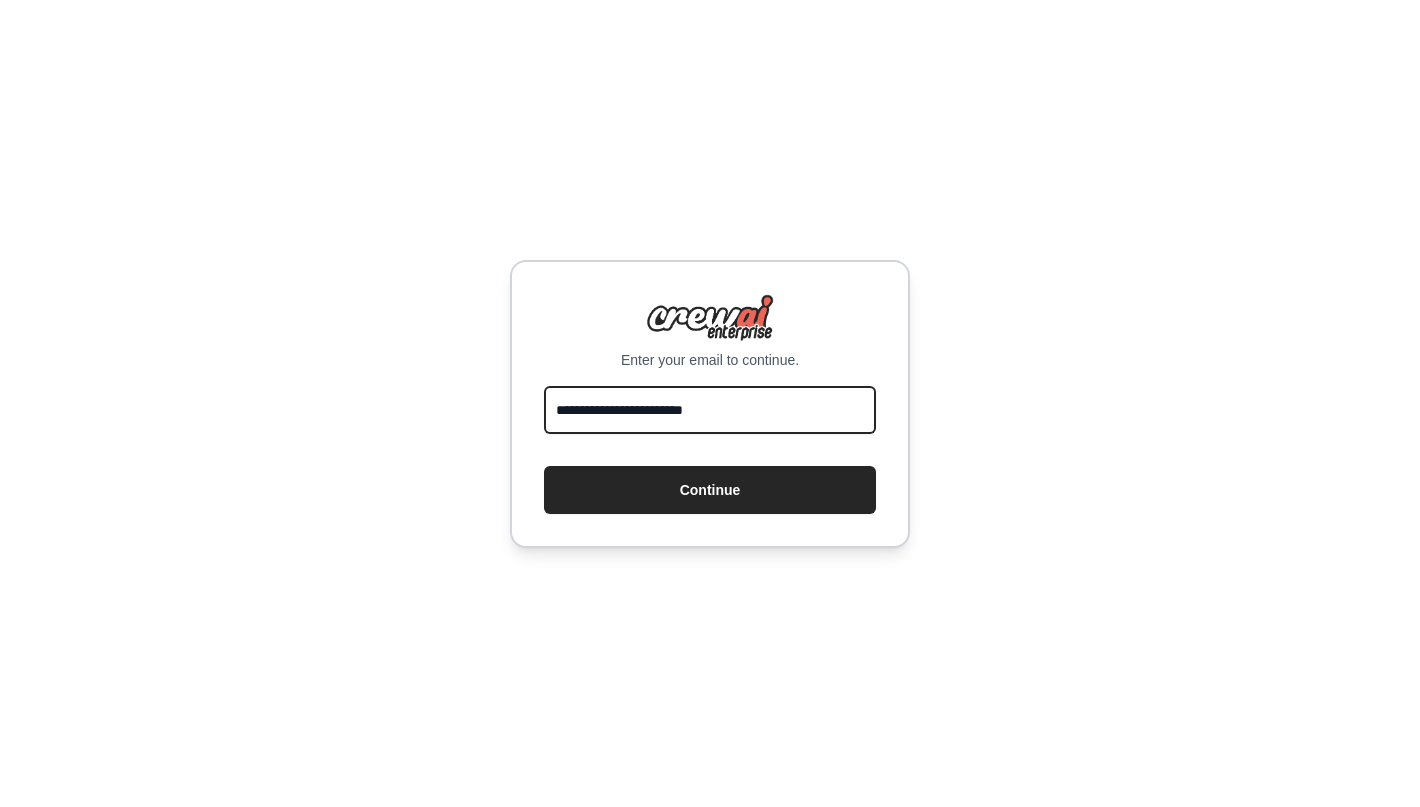 type on "**********" 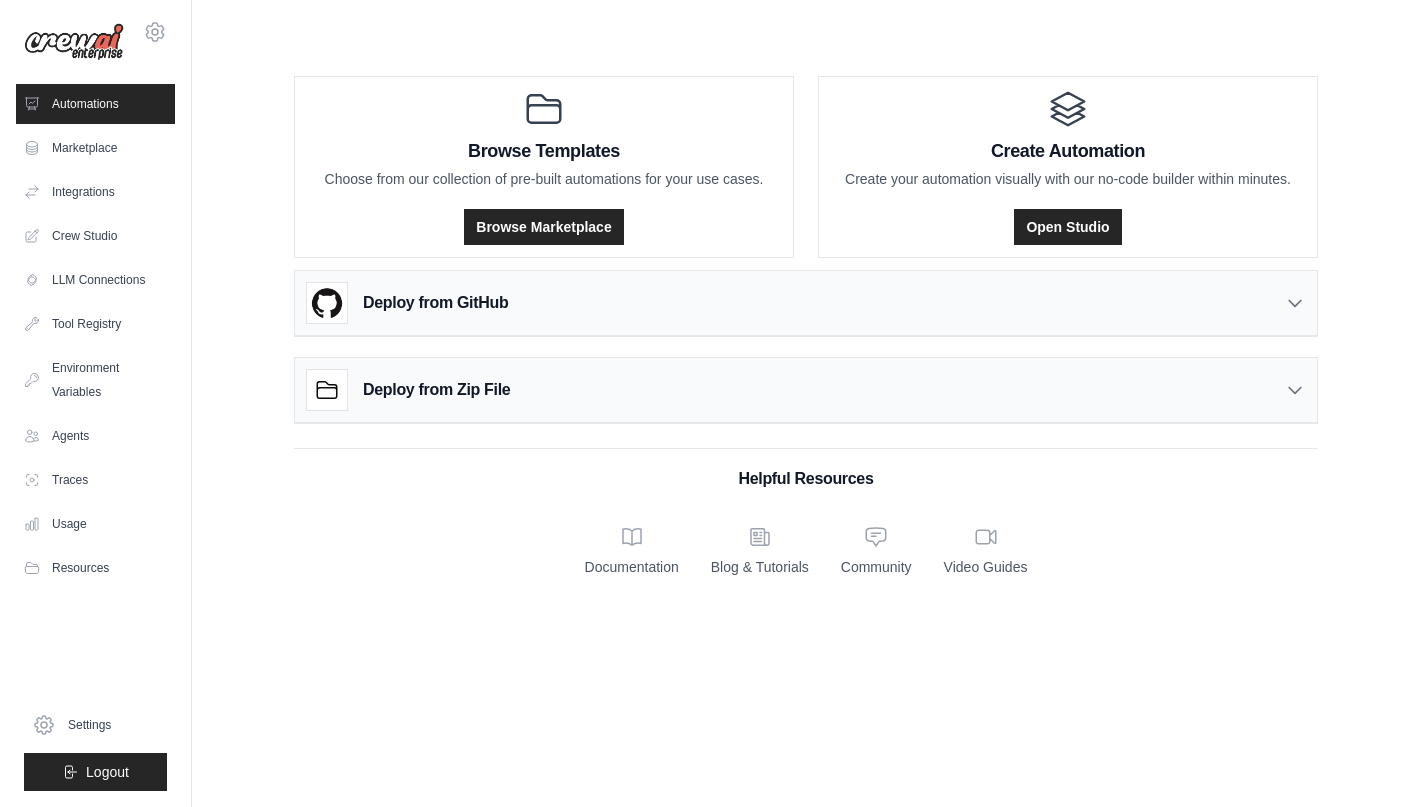 scroll, scrollTop: 0, scrollLeft: 0, axis: both 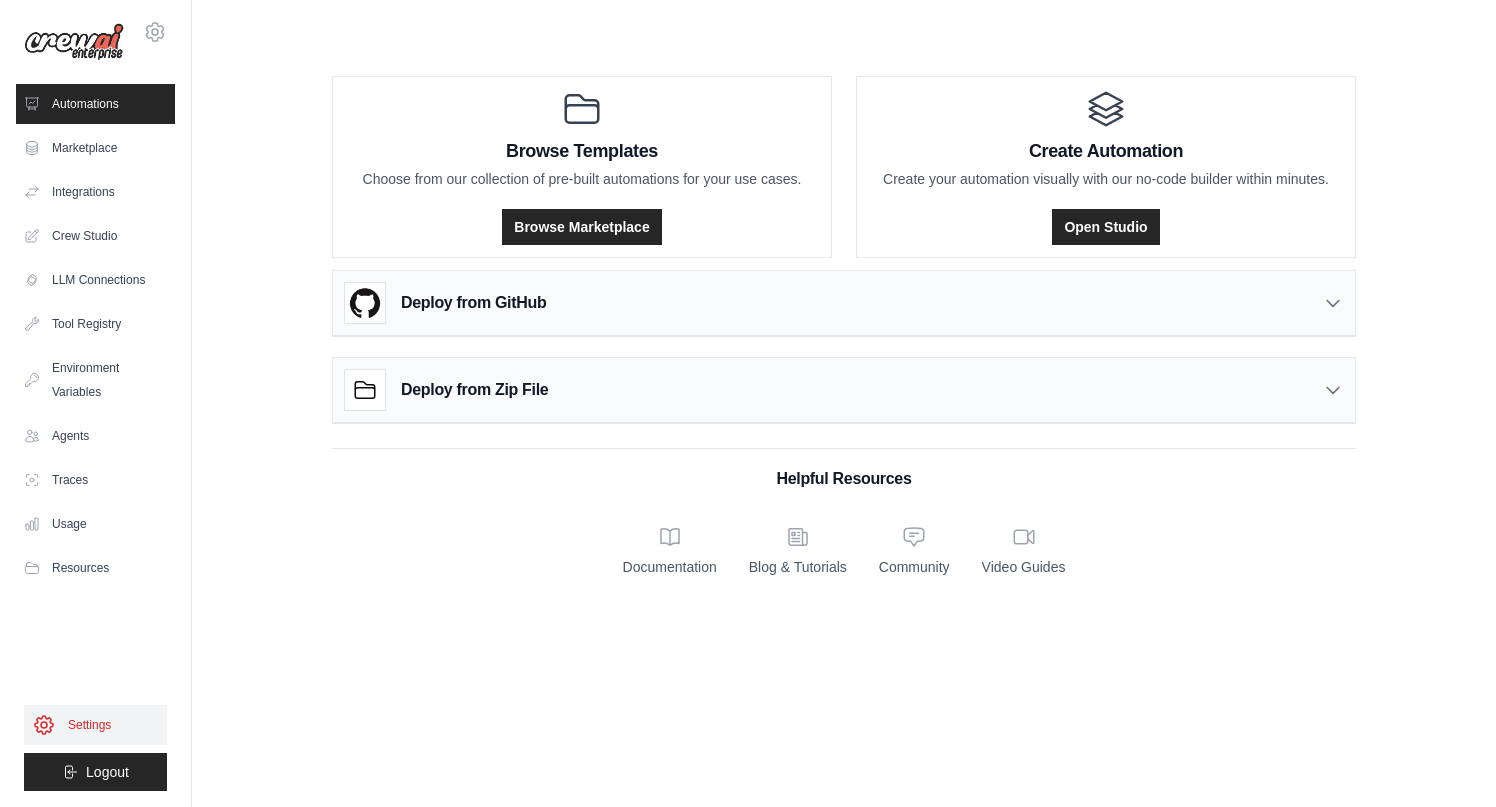 click on "Settings" at bounding box center [95, 725] 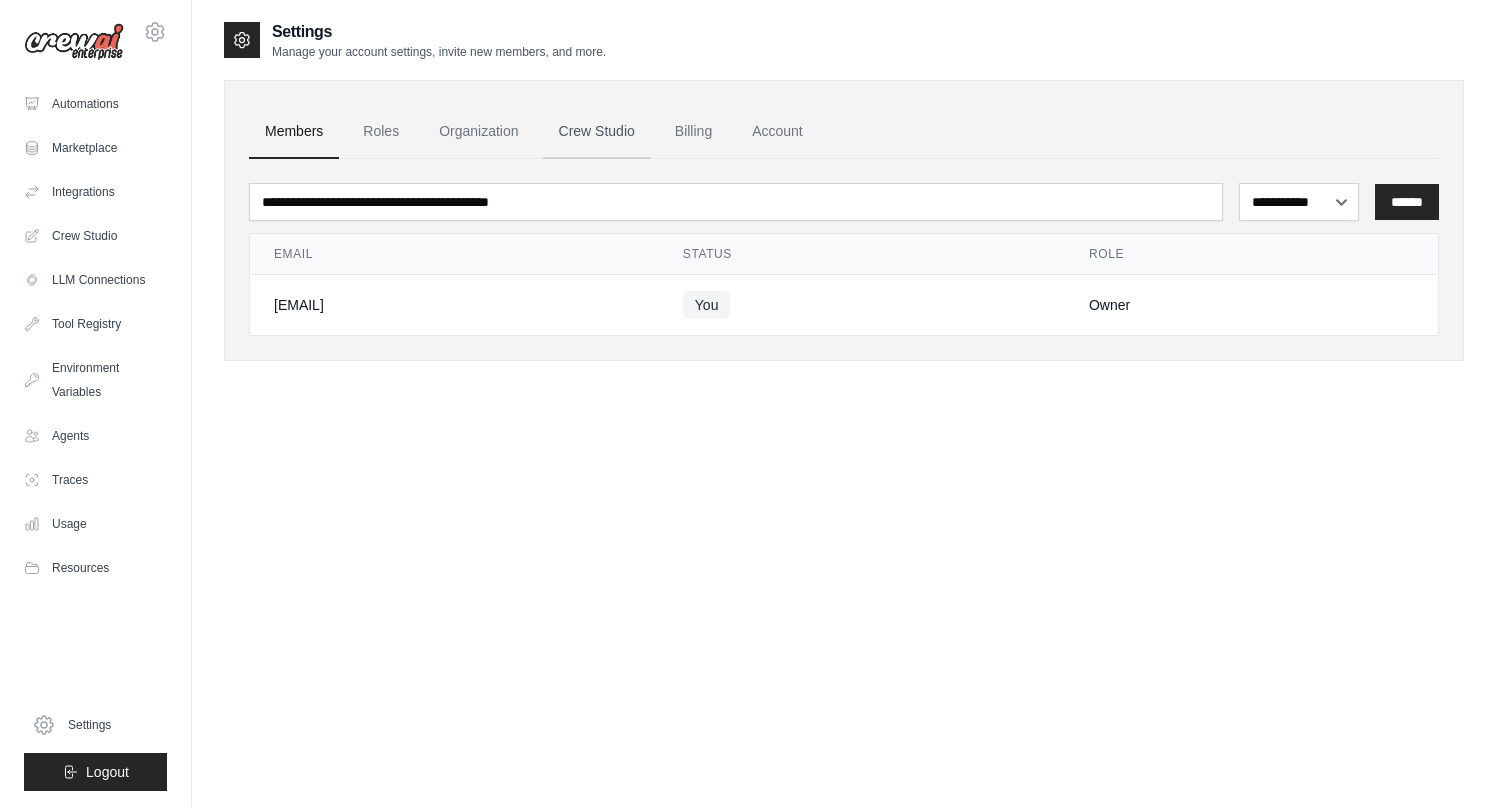 click on "Crew Studio" at bounding box center [597, 132] 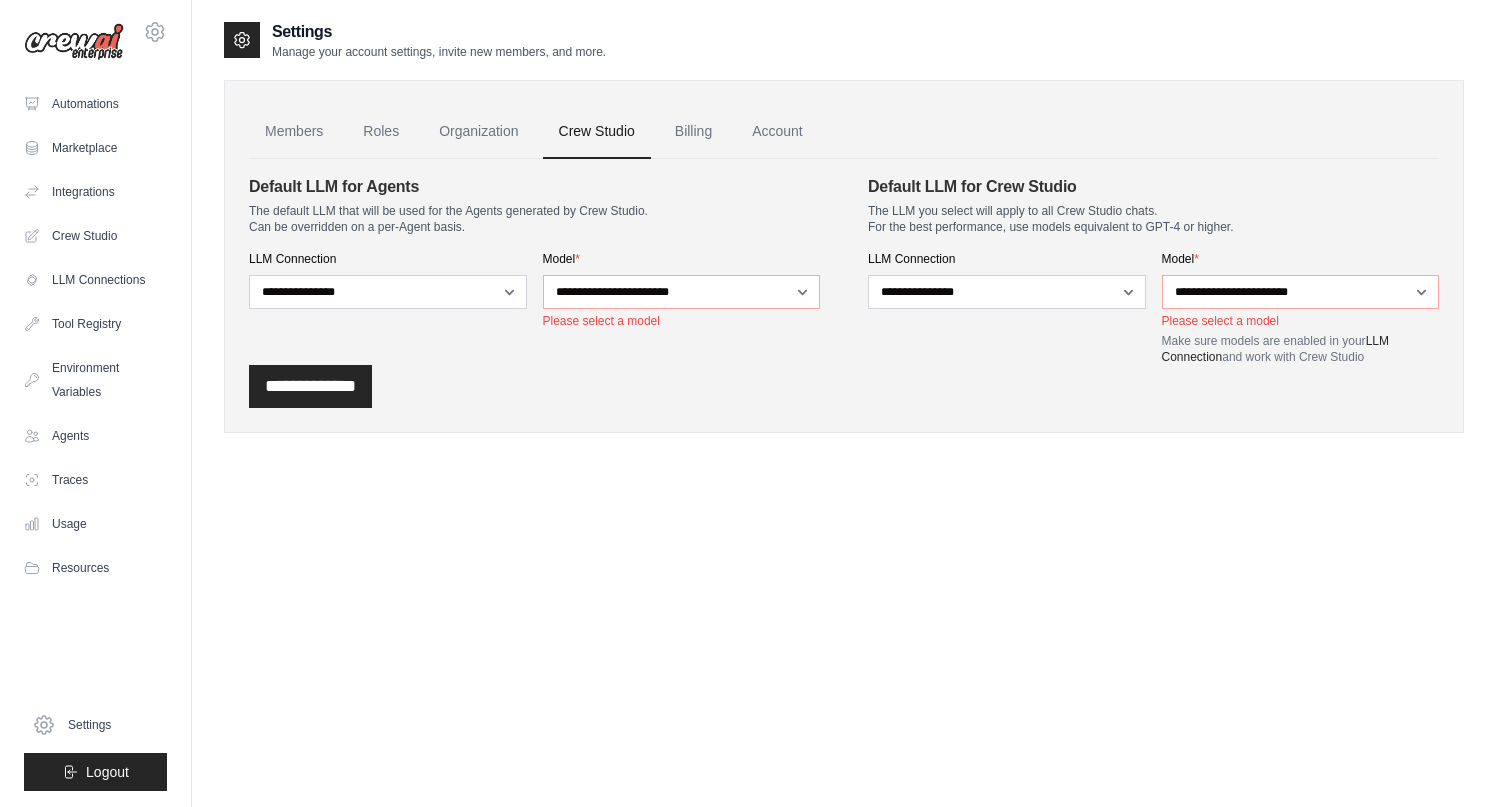 scroll, scrollTop: 0, scrollLeft: 0, axis: both 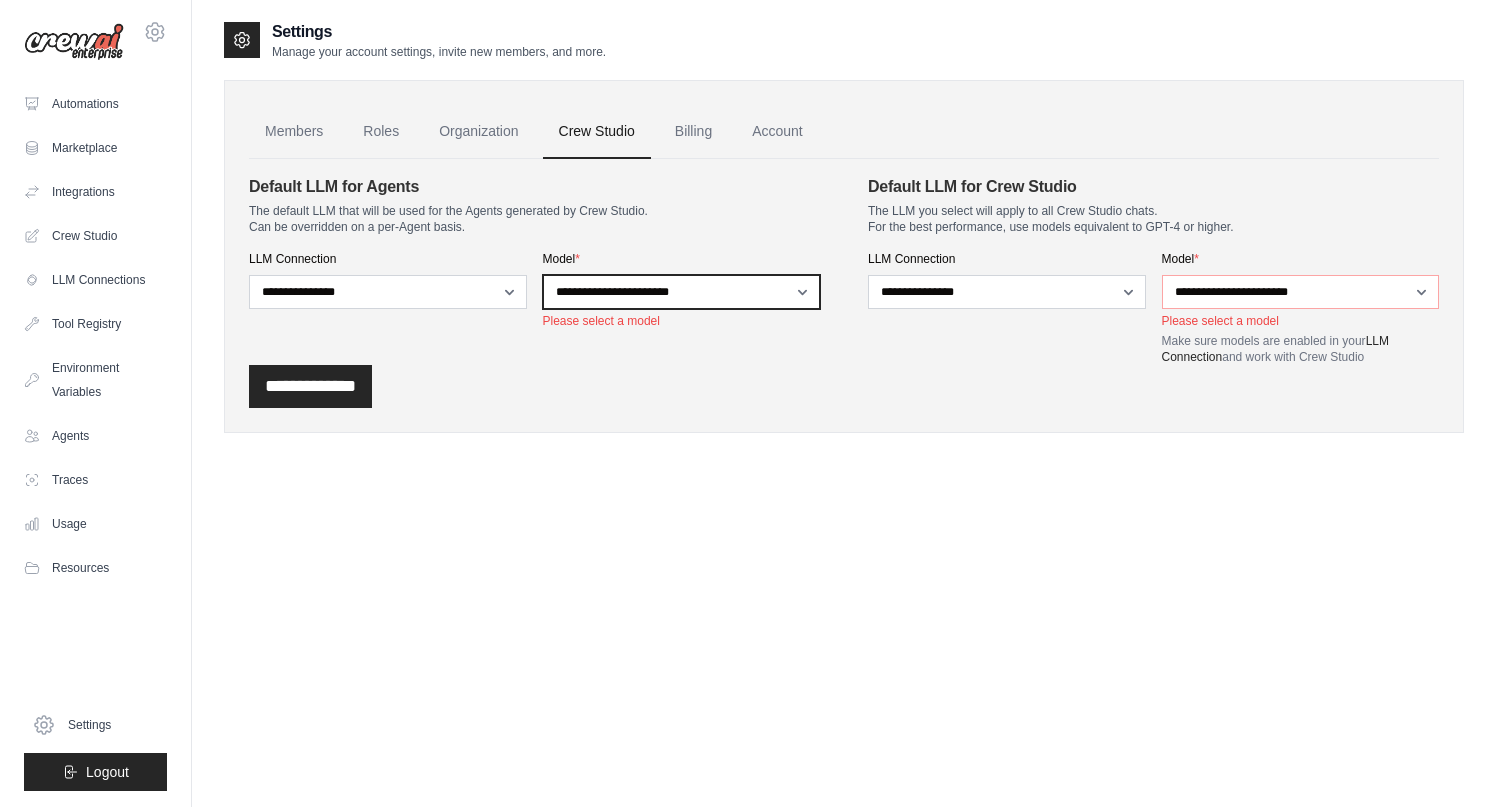 click on "**********" at bounding box center (682, 292) 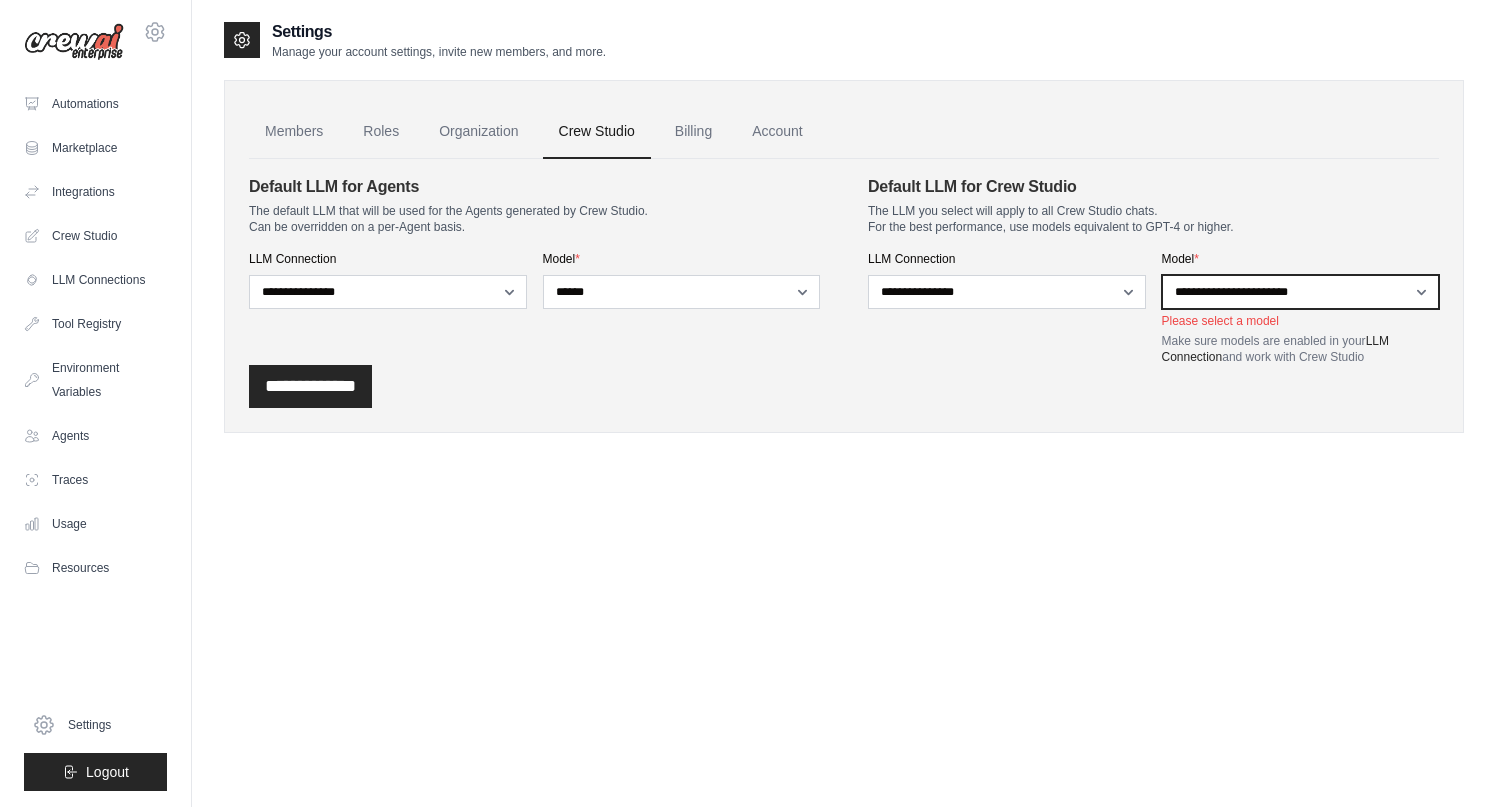 click on "**********" at bounding box center (1301, 292) 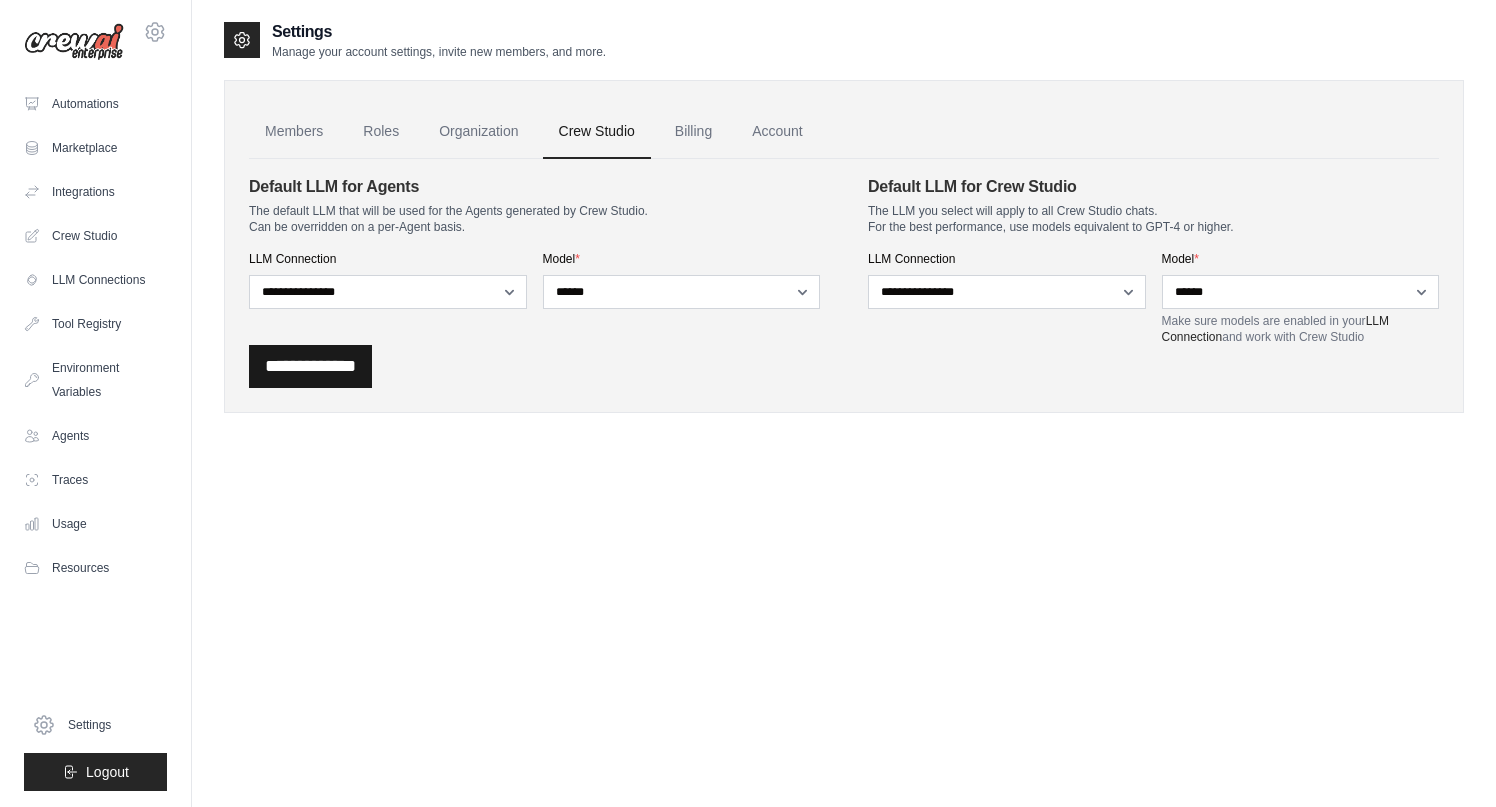 click on "**********" at bounding box center (310, 366) 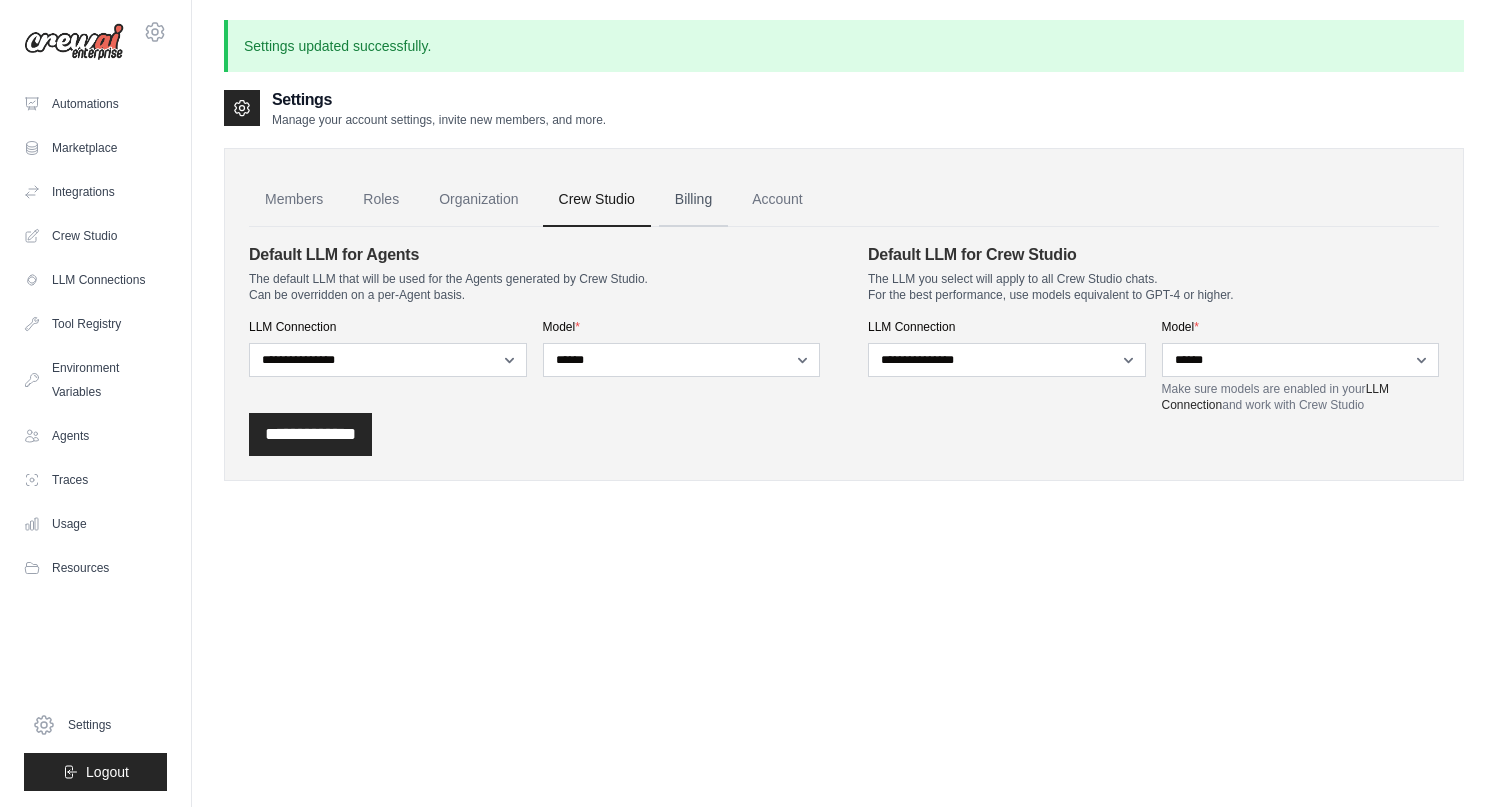 click on "Billing" at bounding box center [693, 200] 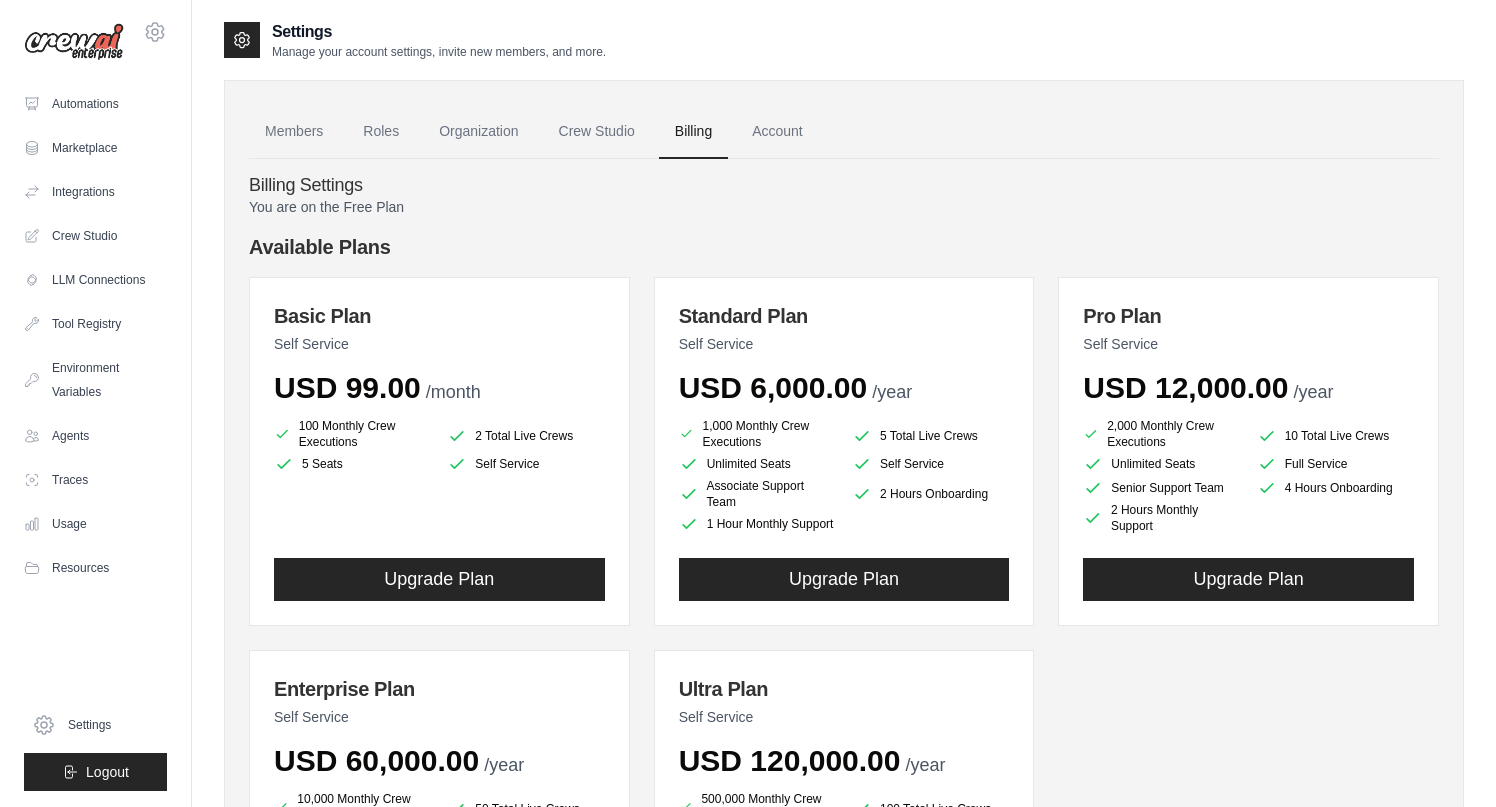 scroll, scrollTop: 0, scrollLeft: 0, axis: both 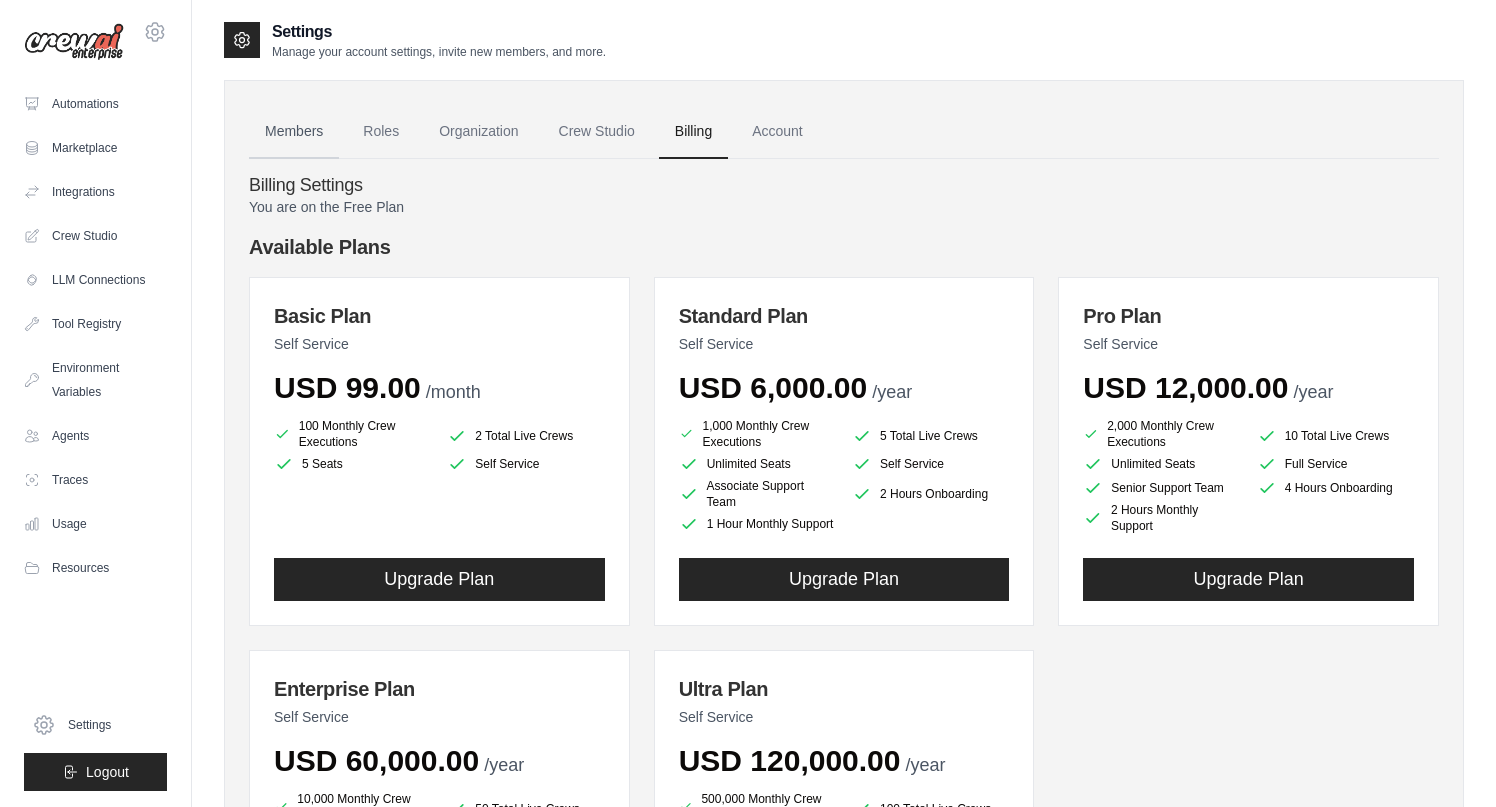 click on "Members" at bounding box center (294, 132) 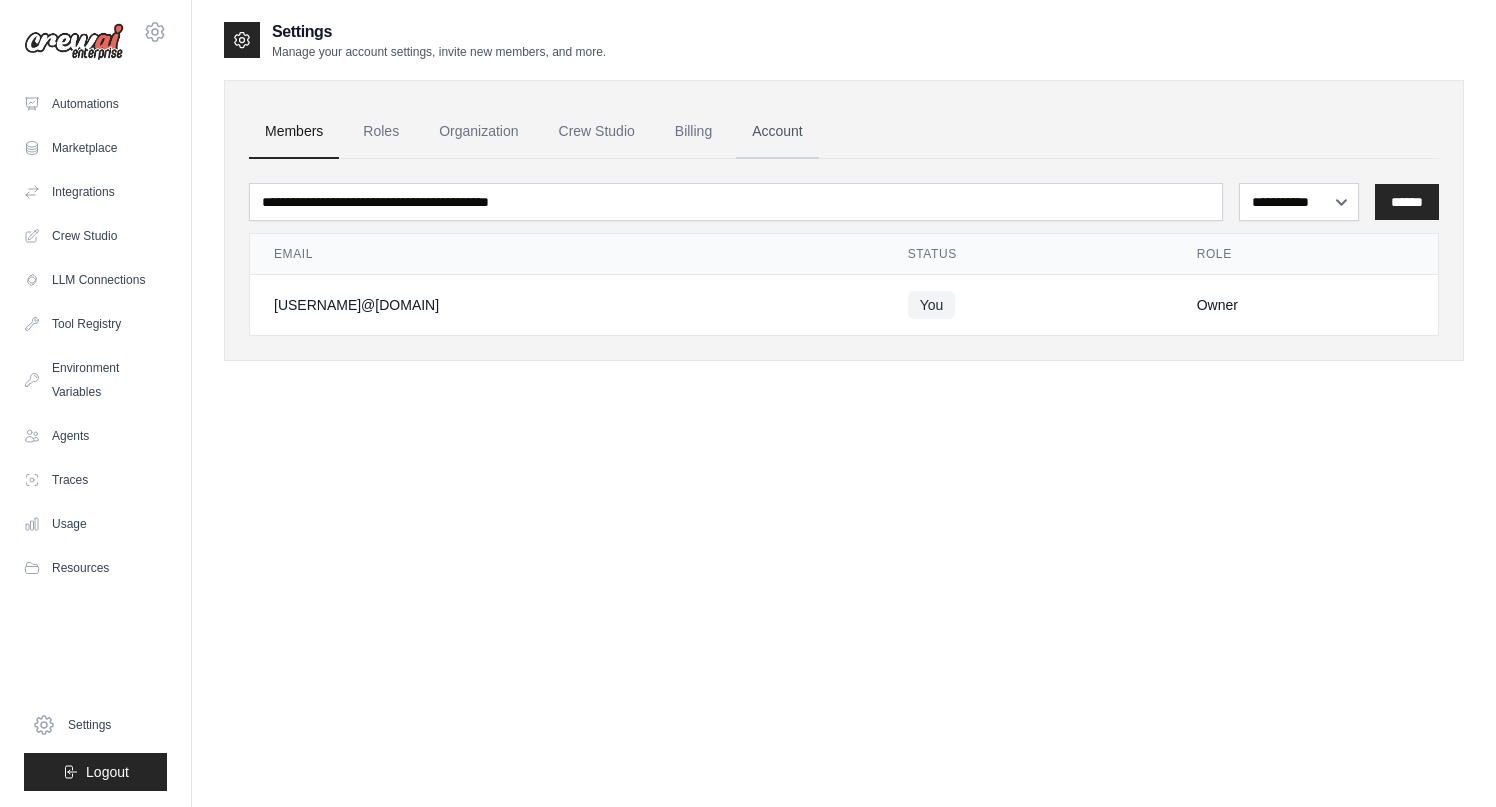 click on "Account" at bounding box center (777, 132) 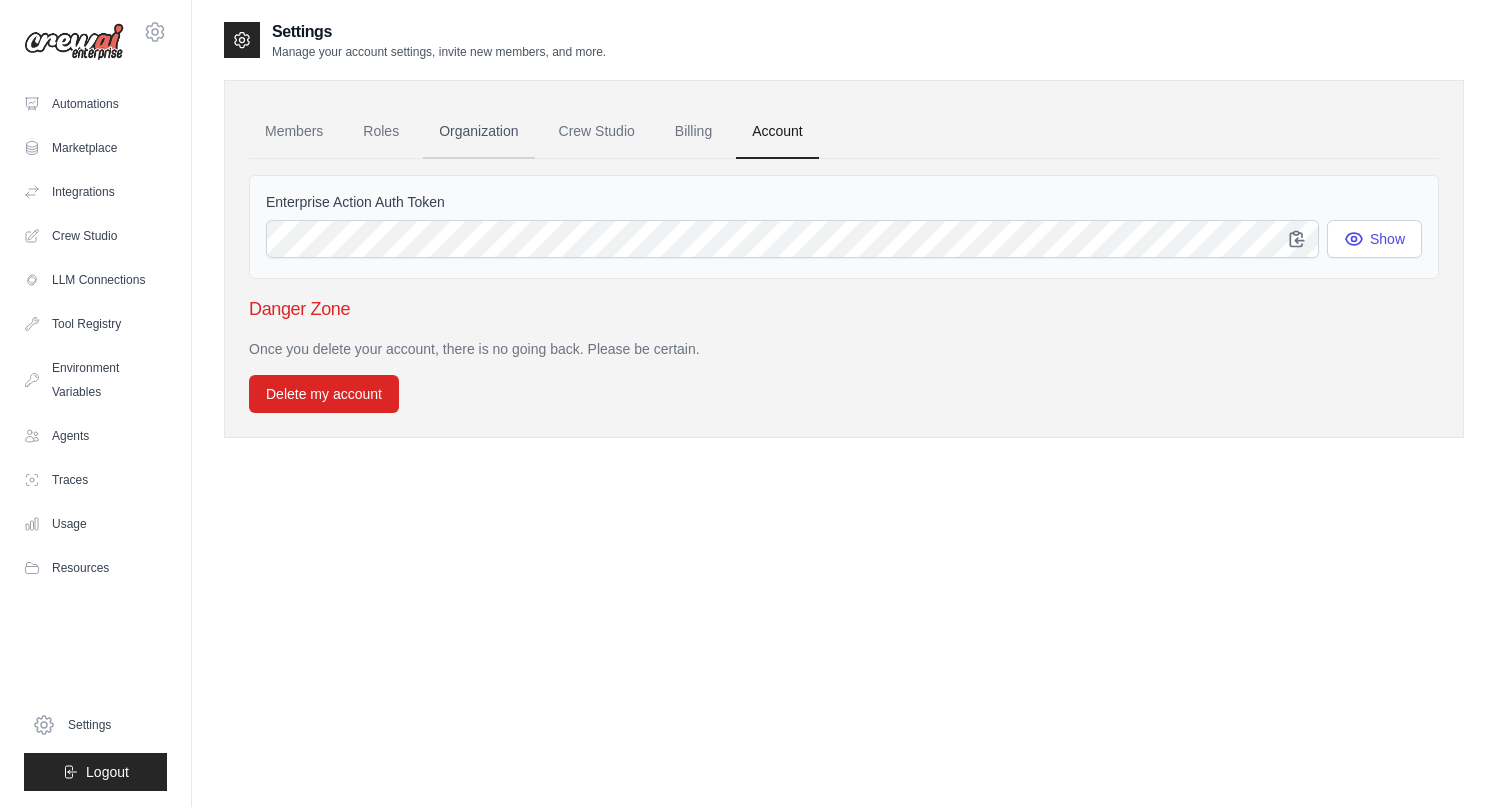 click on "Organization" at bounding box center (478, 132) 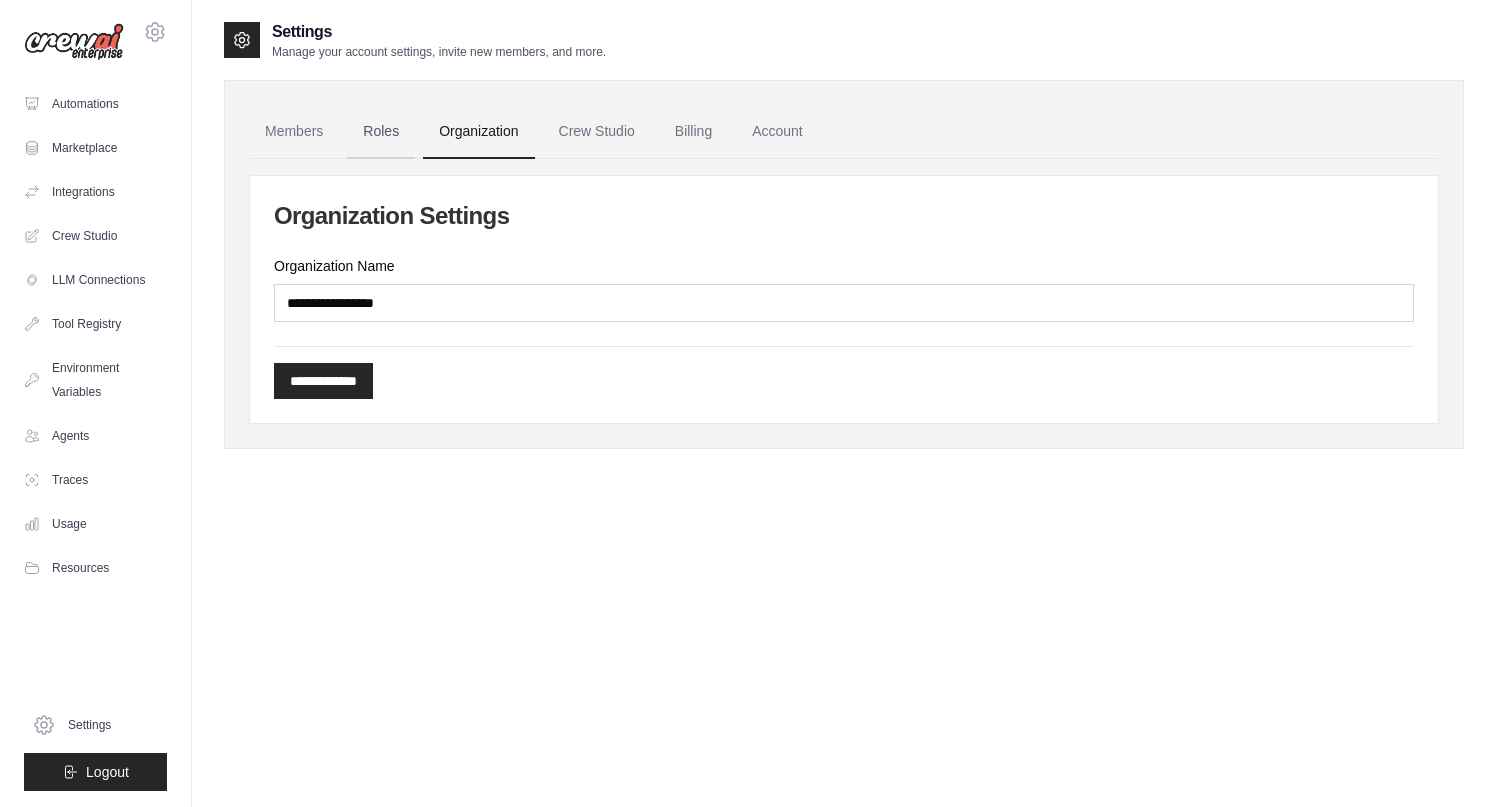 click on "Roles" at bounding box center (381, 132) 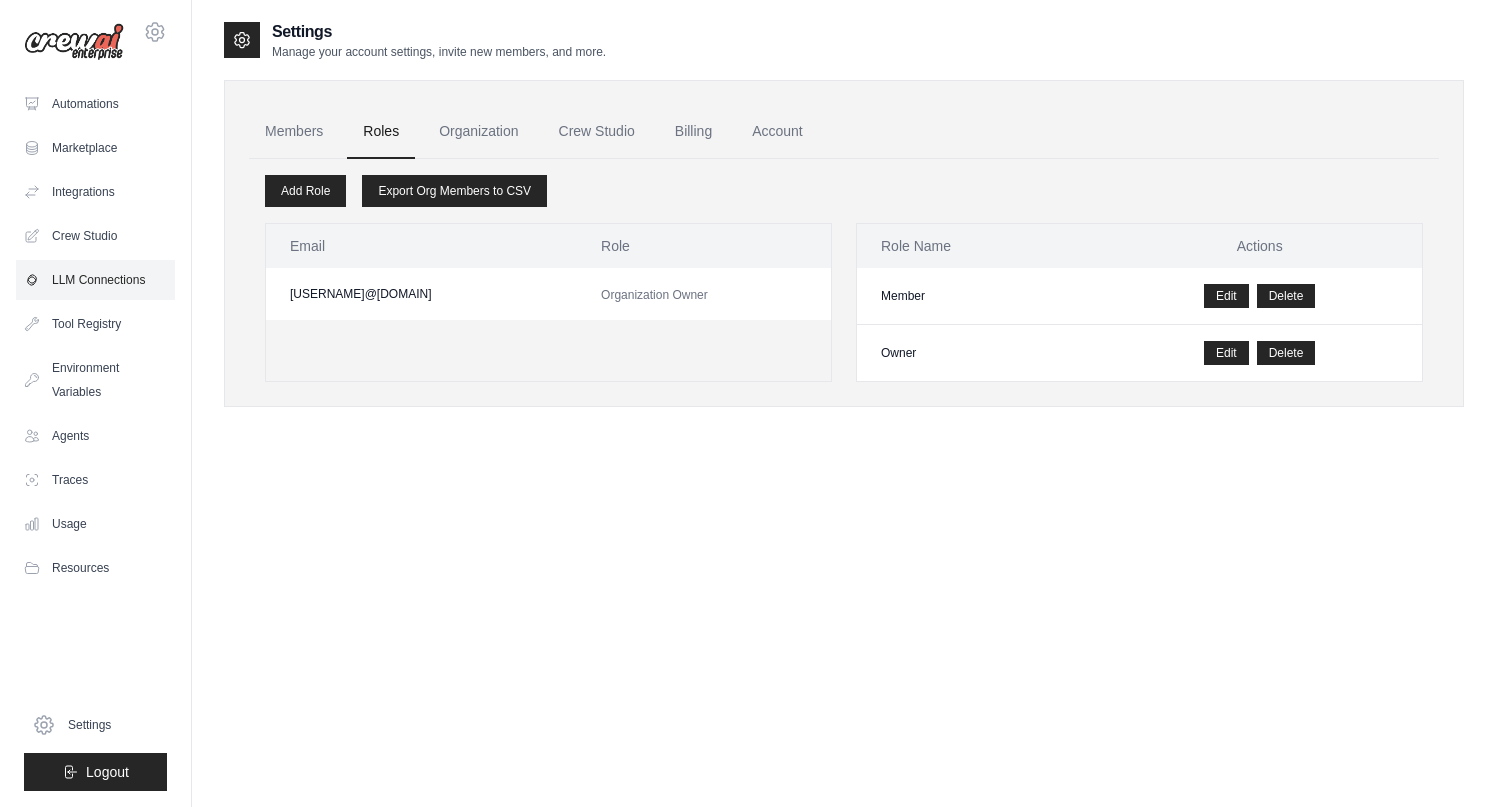 click on "LLM Connections" at bounding box center [95, 280] 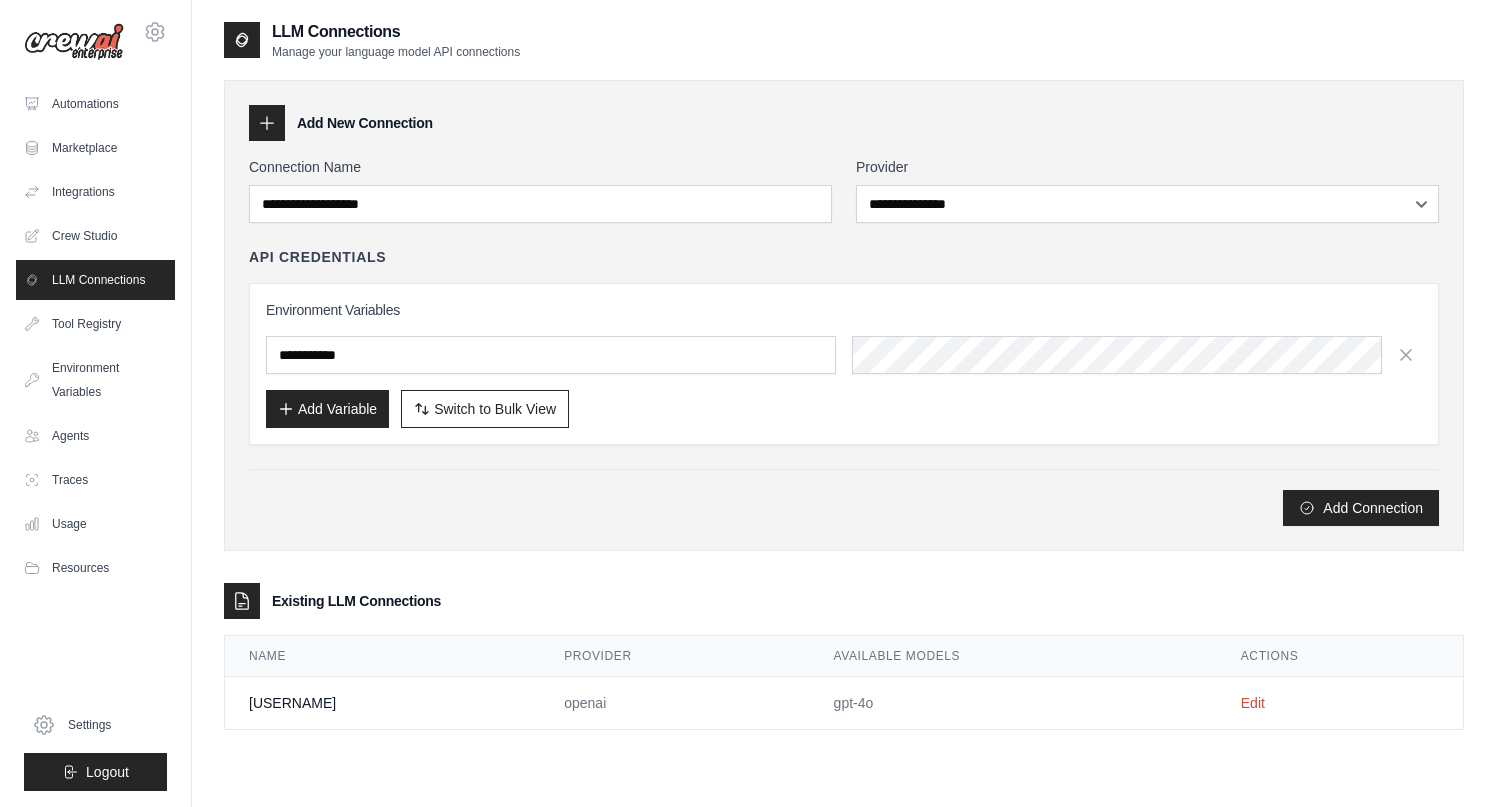 scroll, scrollTop: 40, scrollLeft: 0, axis: vertical 